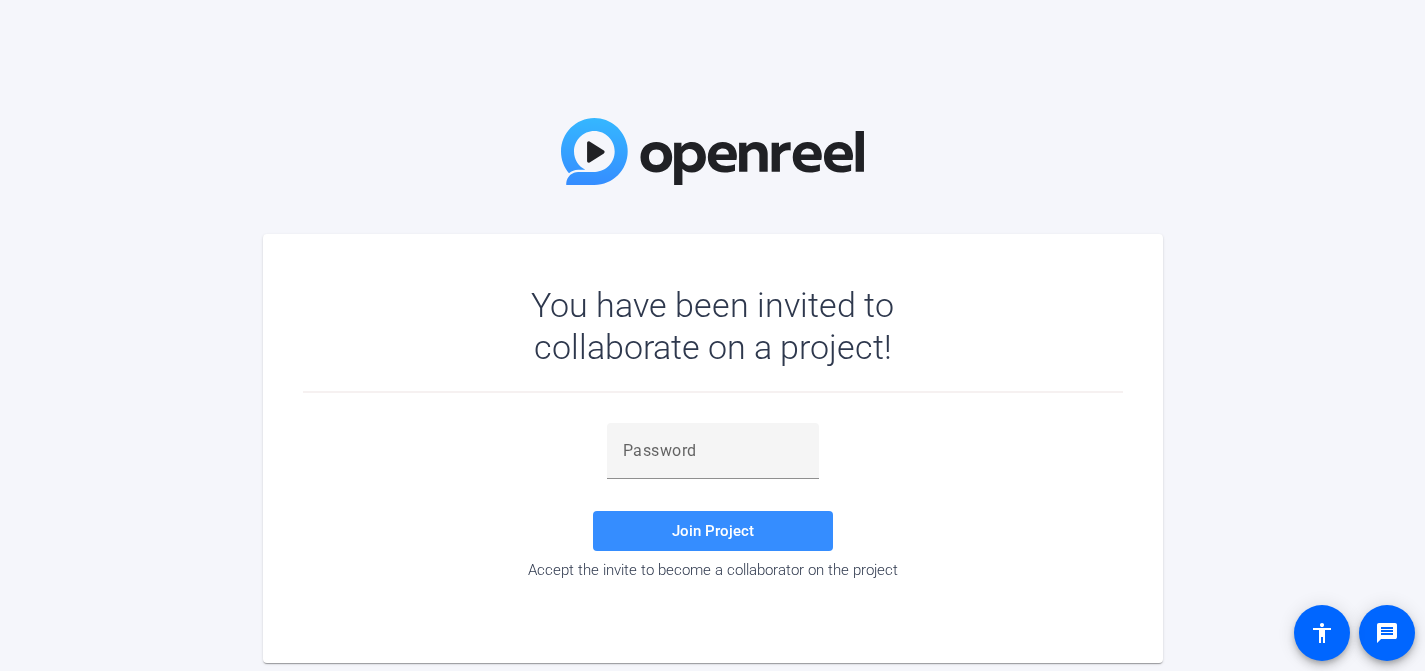scroll, scrollTop: 0, scrollLeft: 0, axis: both 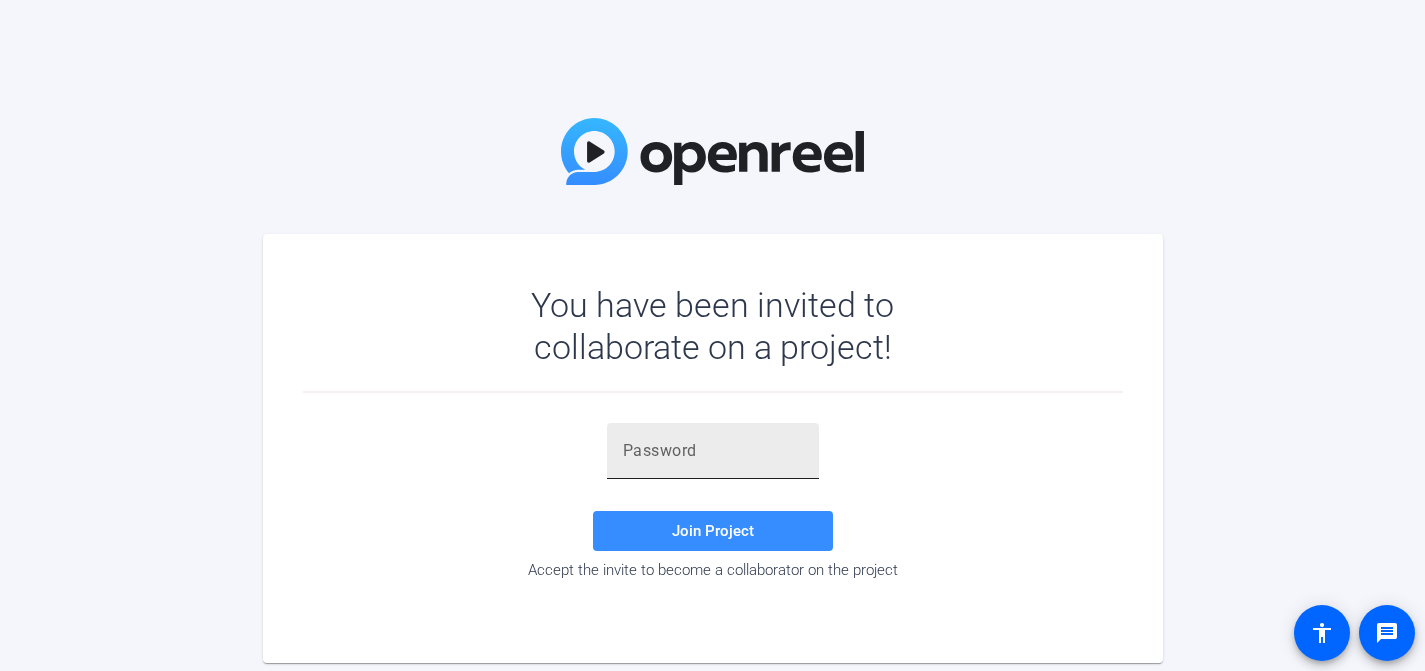 click at bounding box center (713, 451) 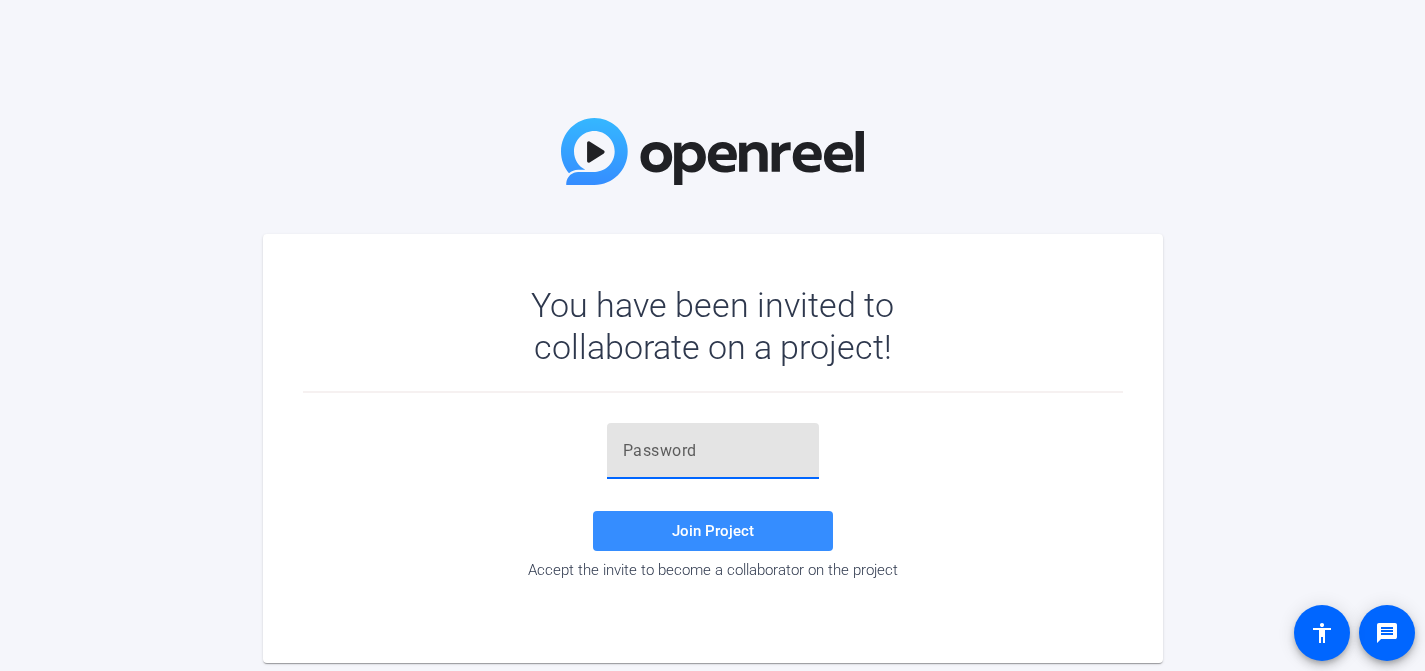 paste on "BmT'xj" 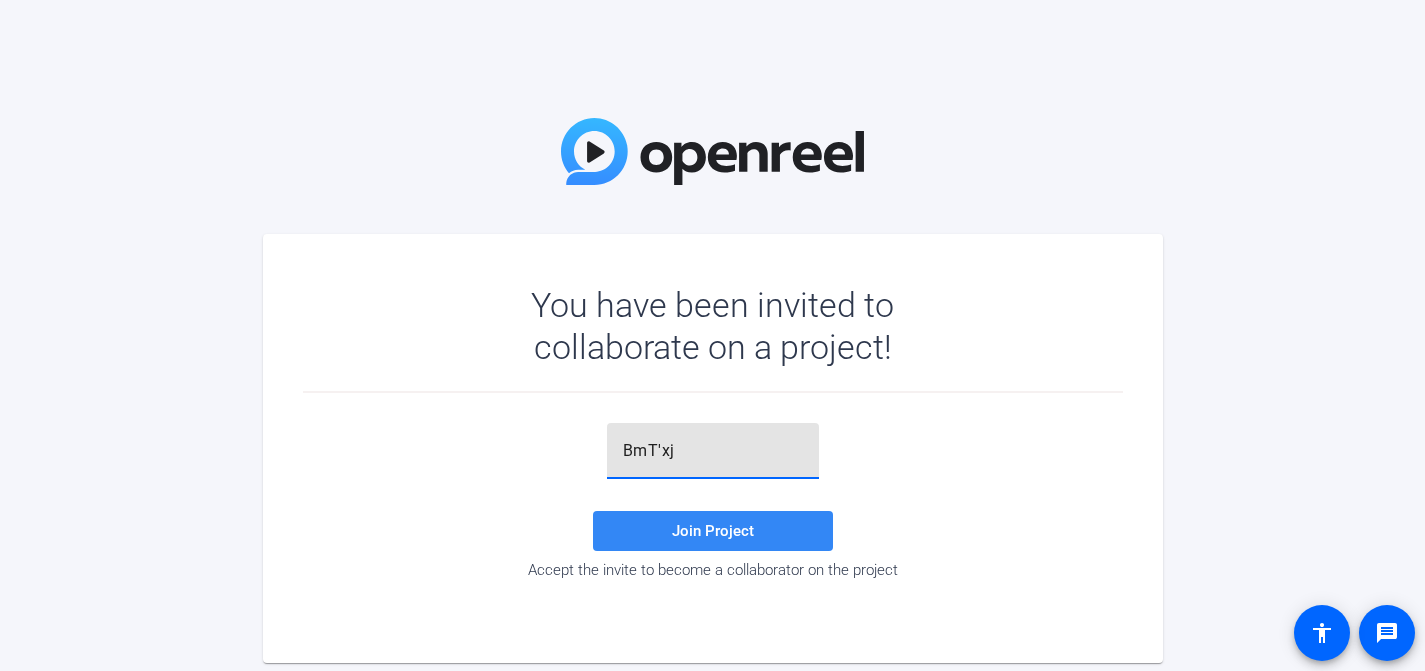 type on "BmT'xj" 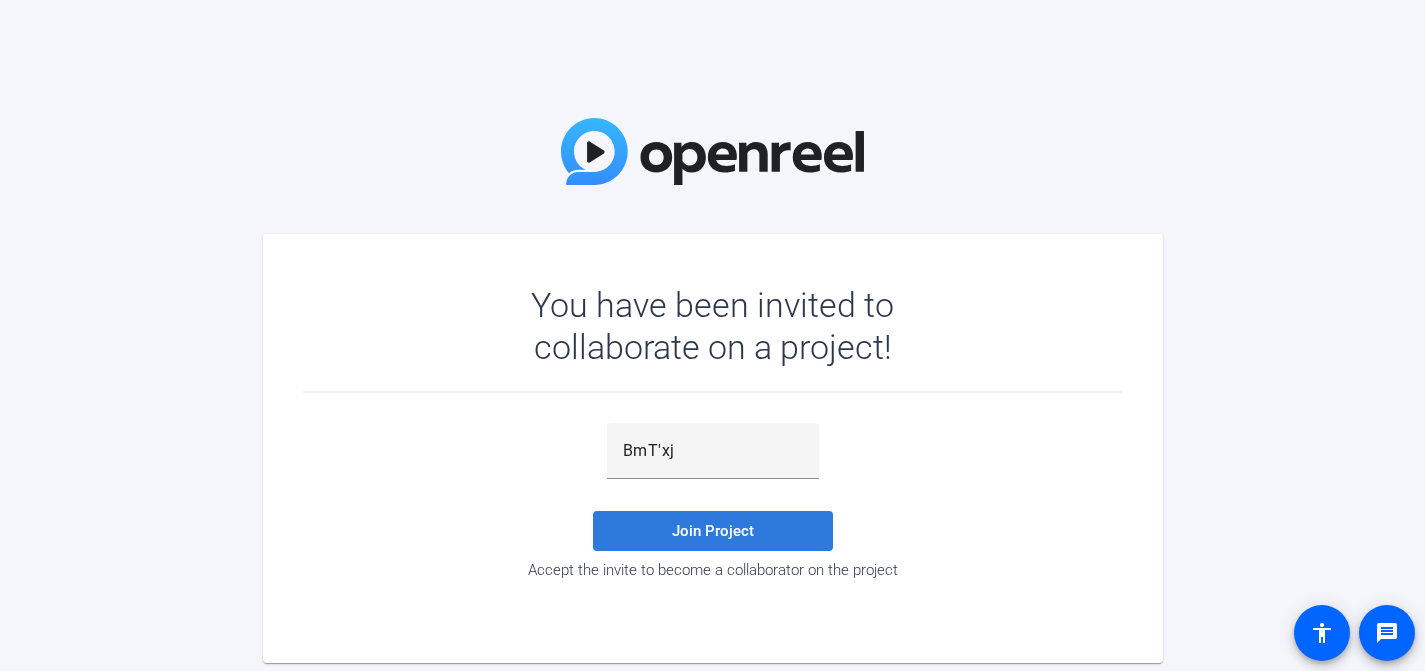 click on "Join Project" 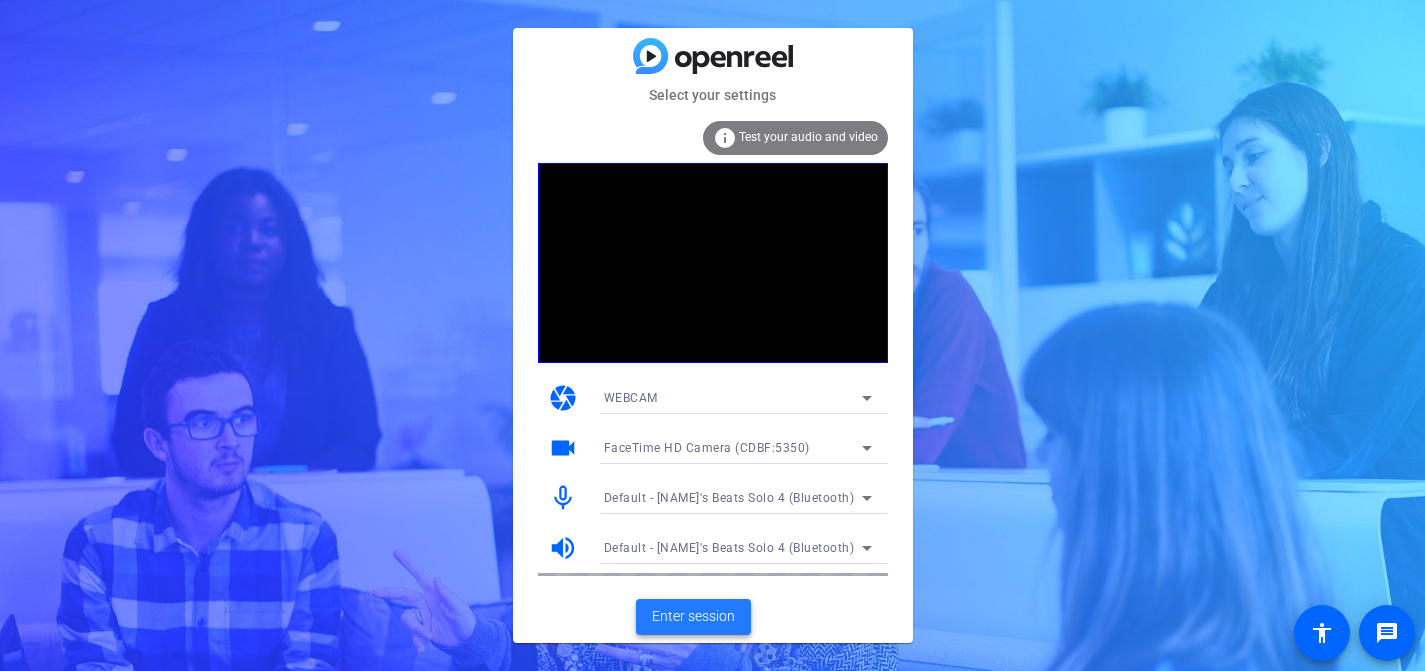click on "Enter session" 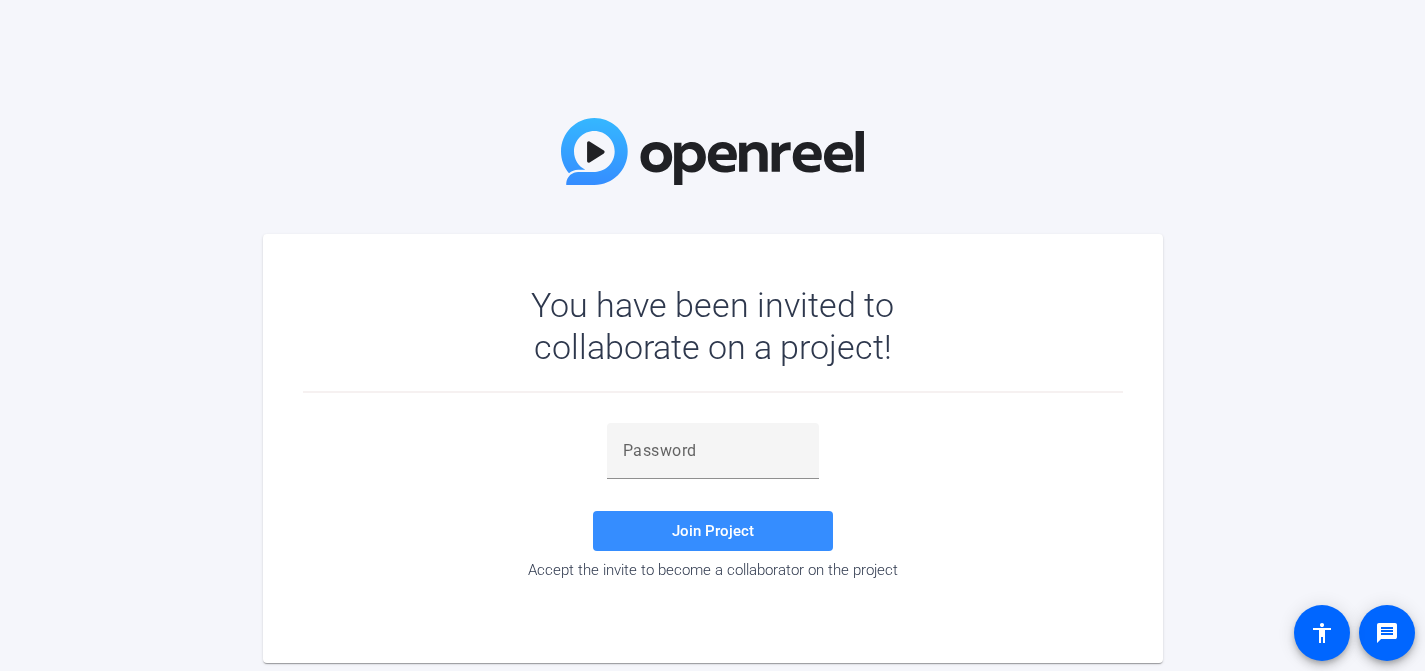 scroll, scrollTop: 0, scrollLeft: 0, axis: both 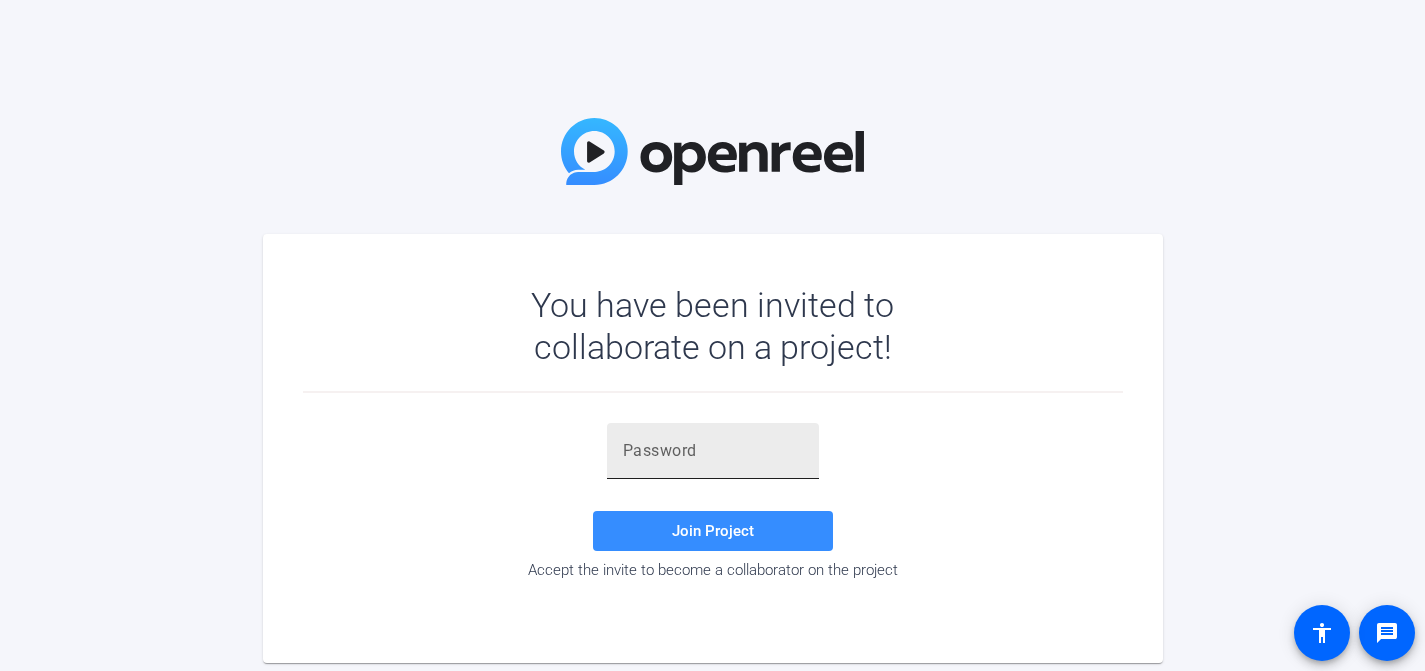 click 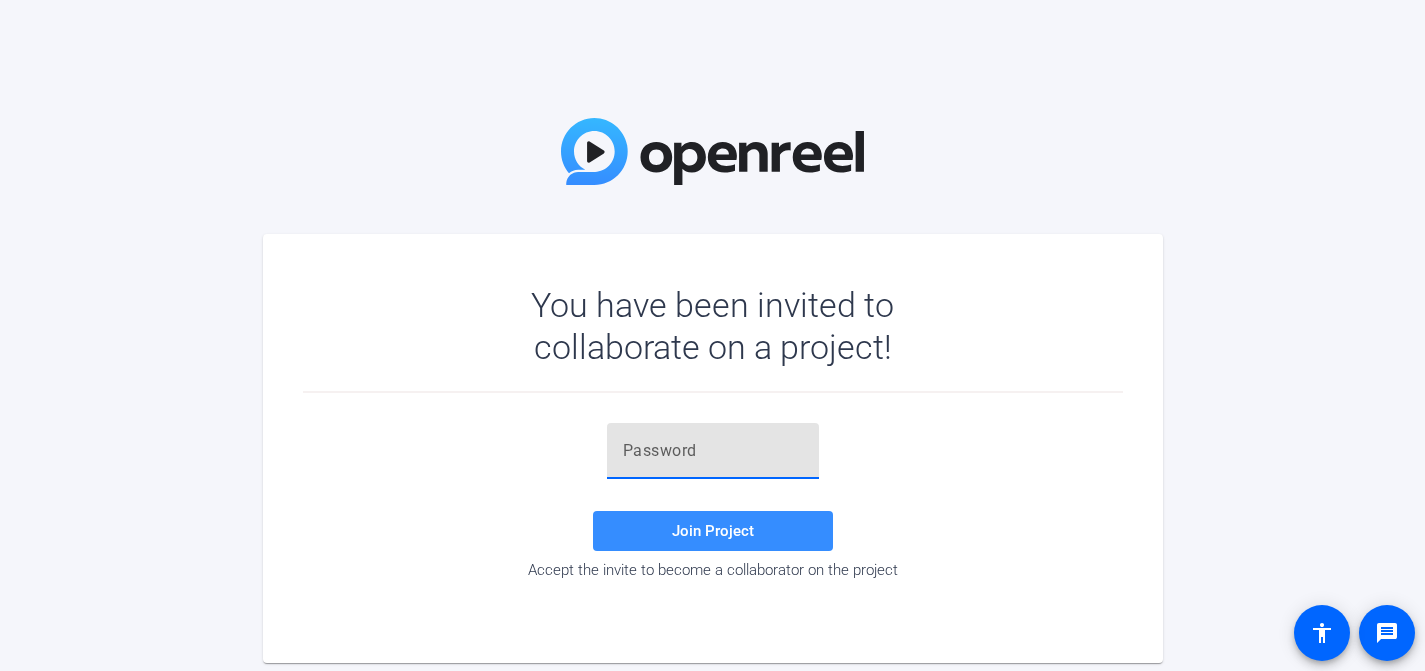 paste on "BmT'xj" 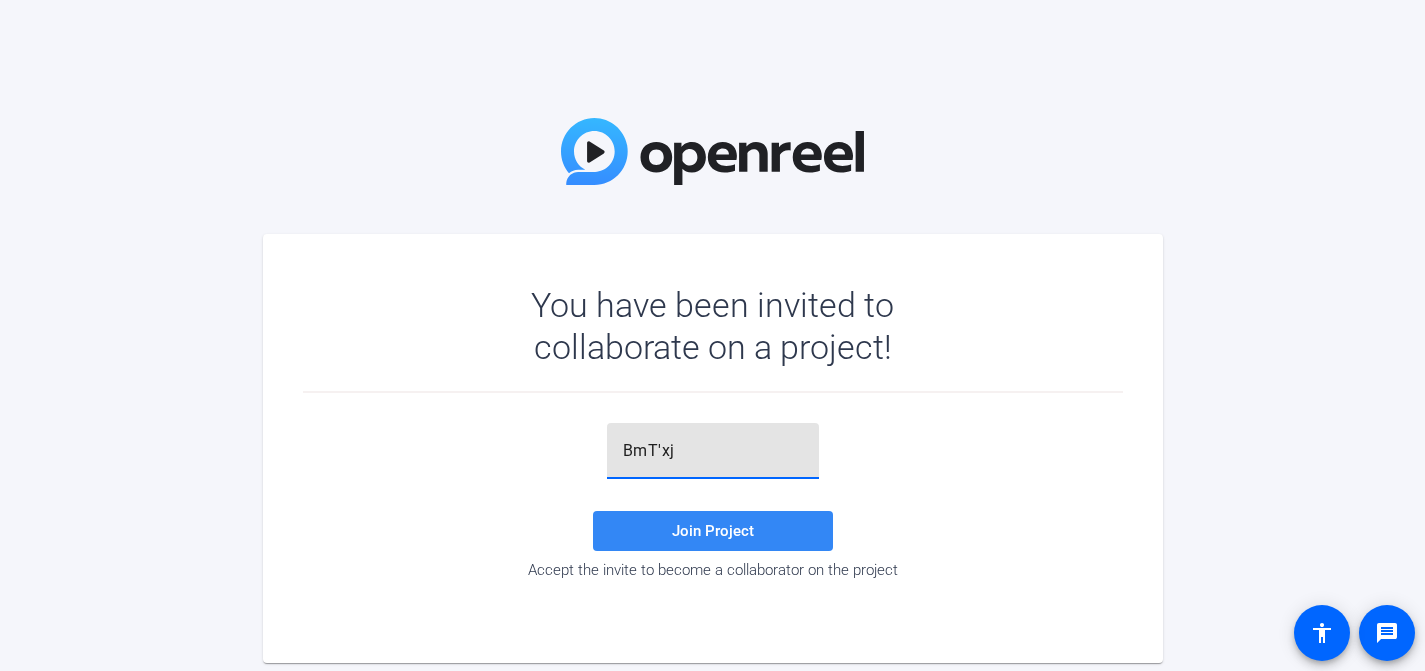 type on "BmT'xj" 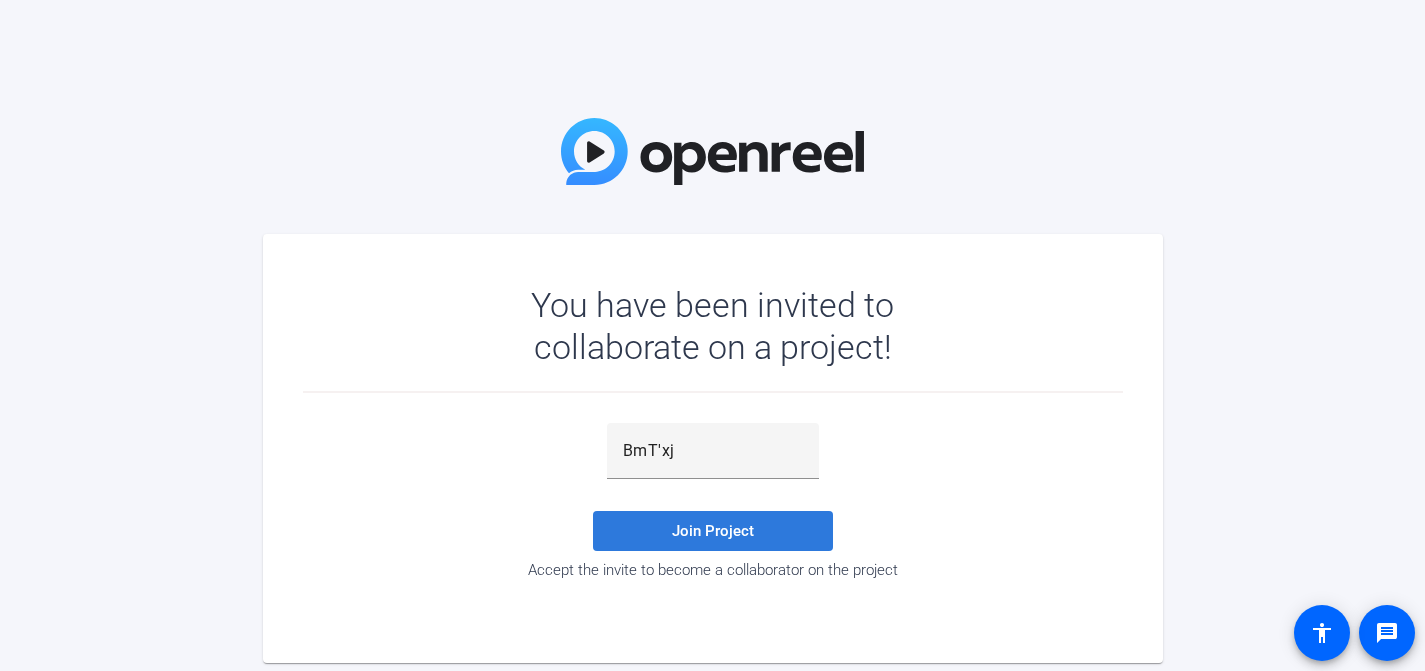 click on "Join Project" 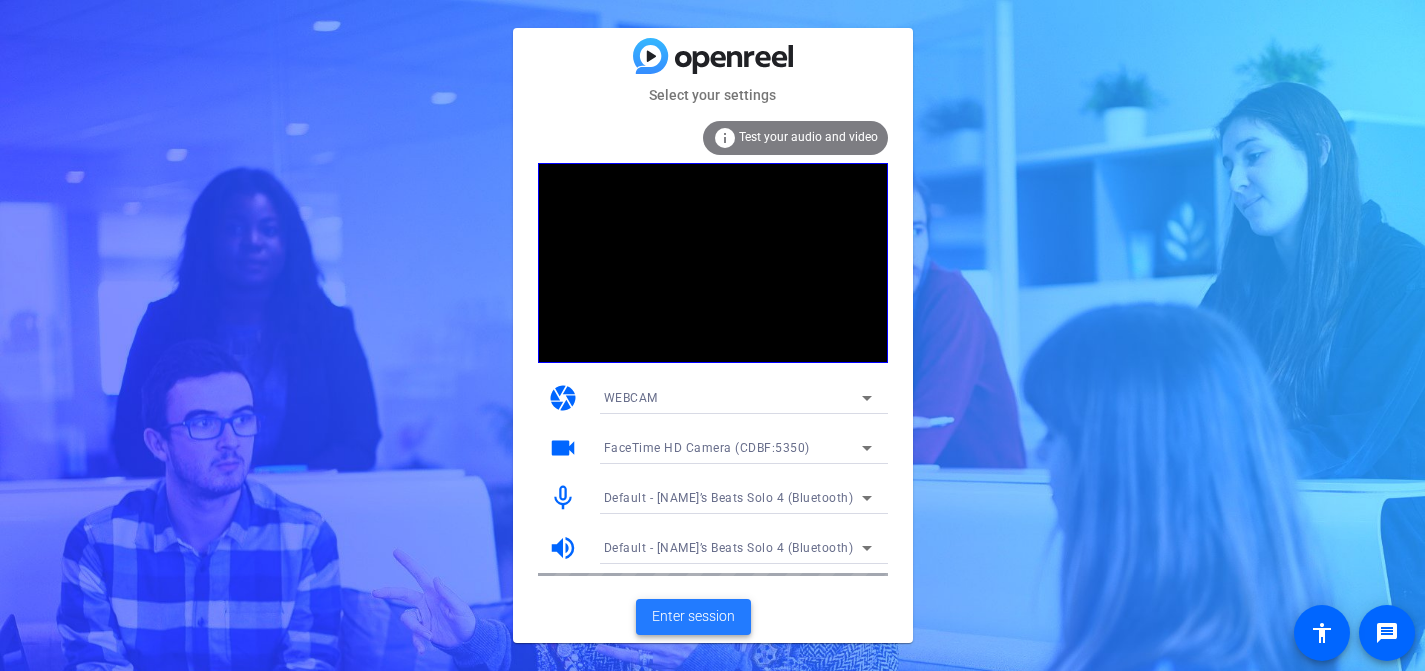 click on "Enter session" 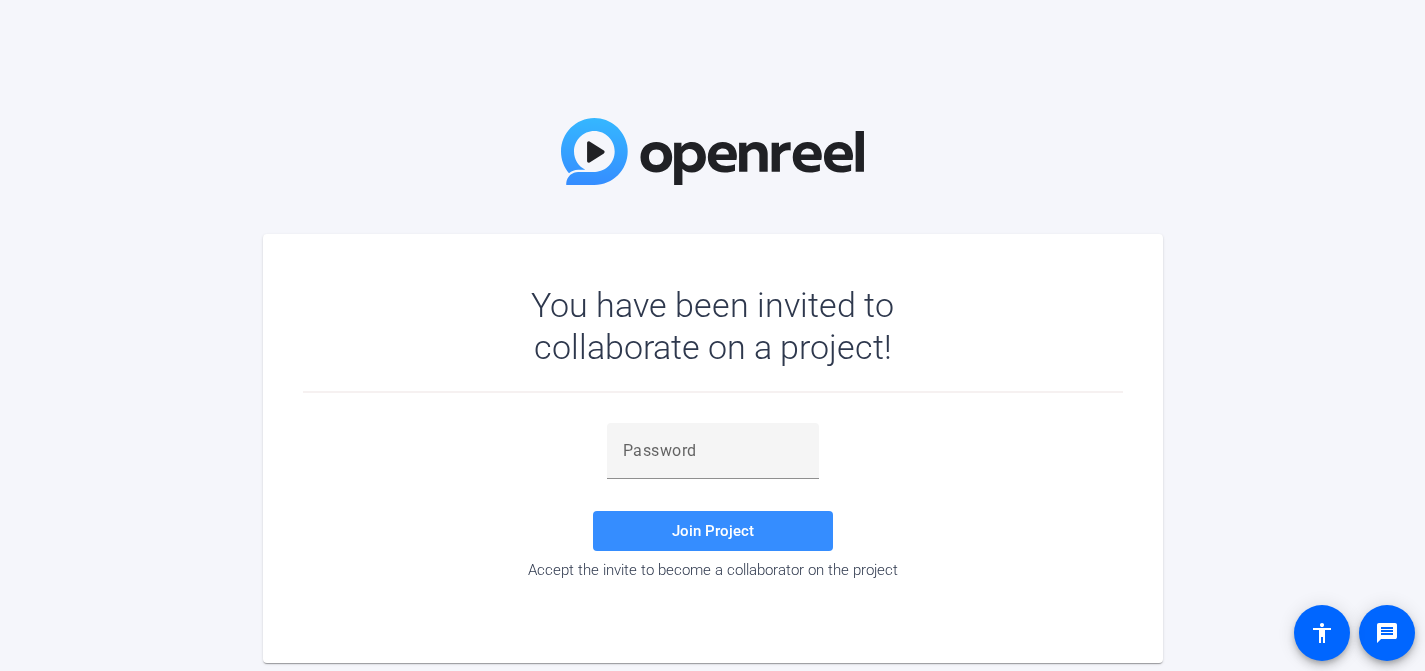 scroll, scrollTop: 0, scrollLeft: 0, axis: both 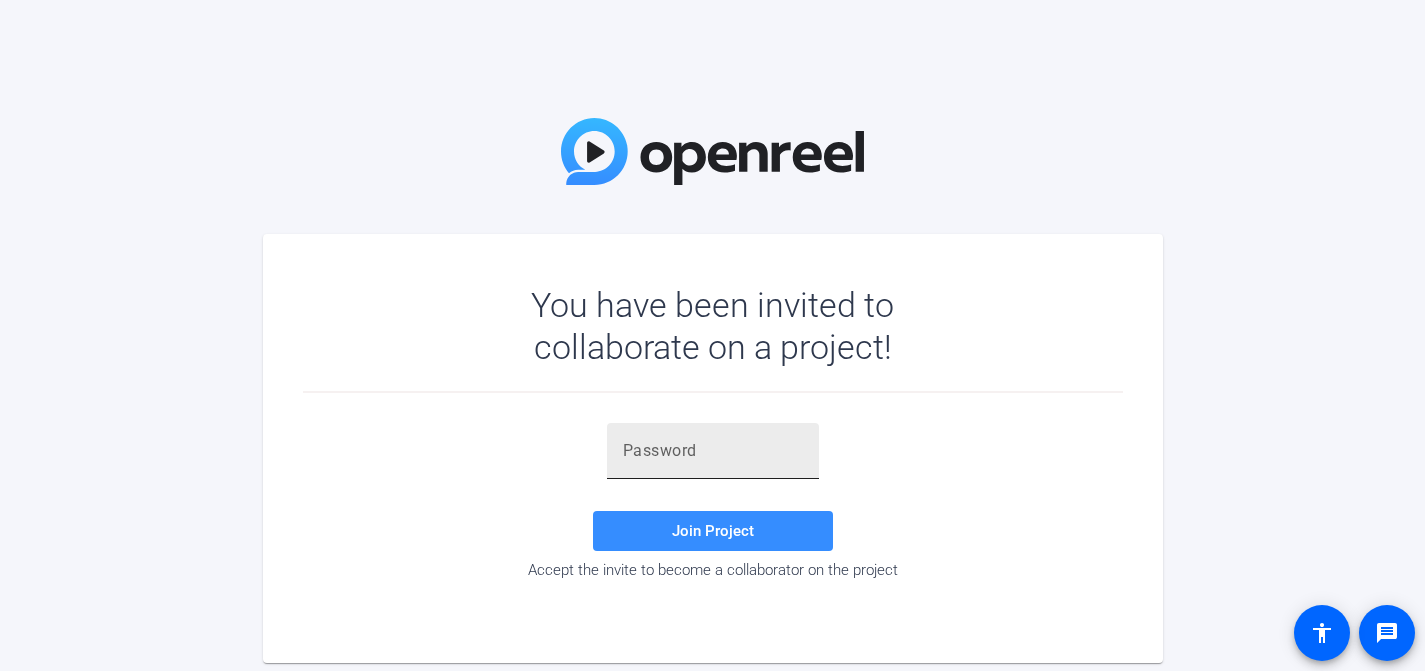 click at bounding box center (713, 451) 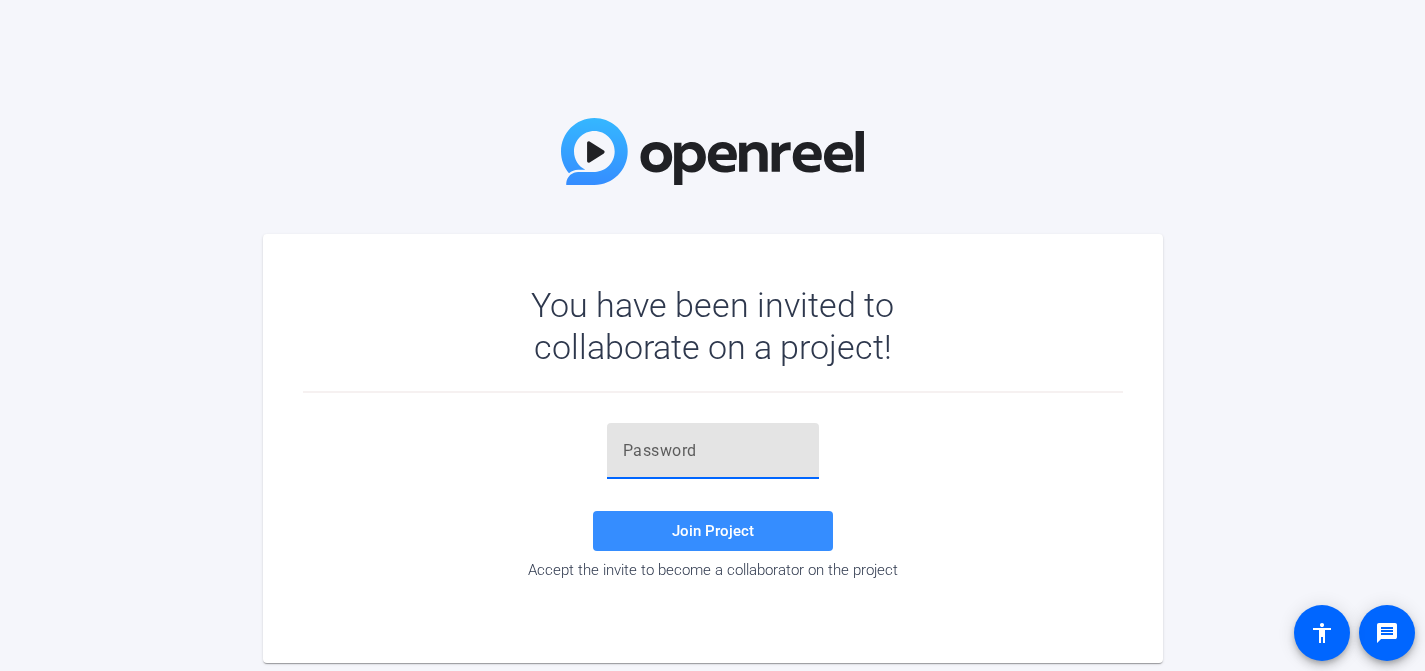 paste on "BmT'xj" 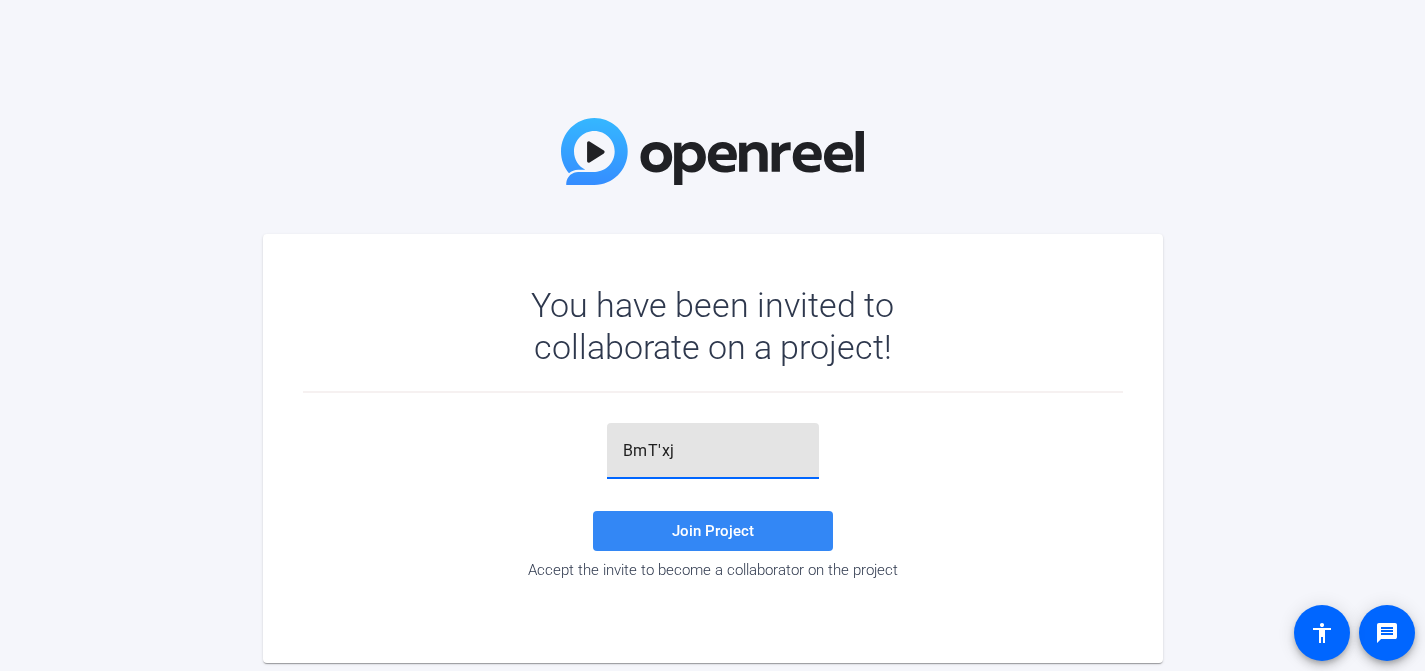type on "BmT'xj" 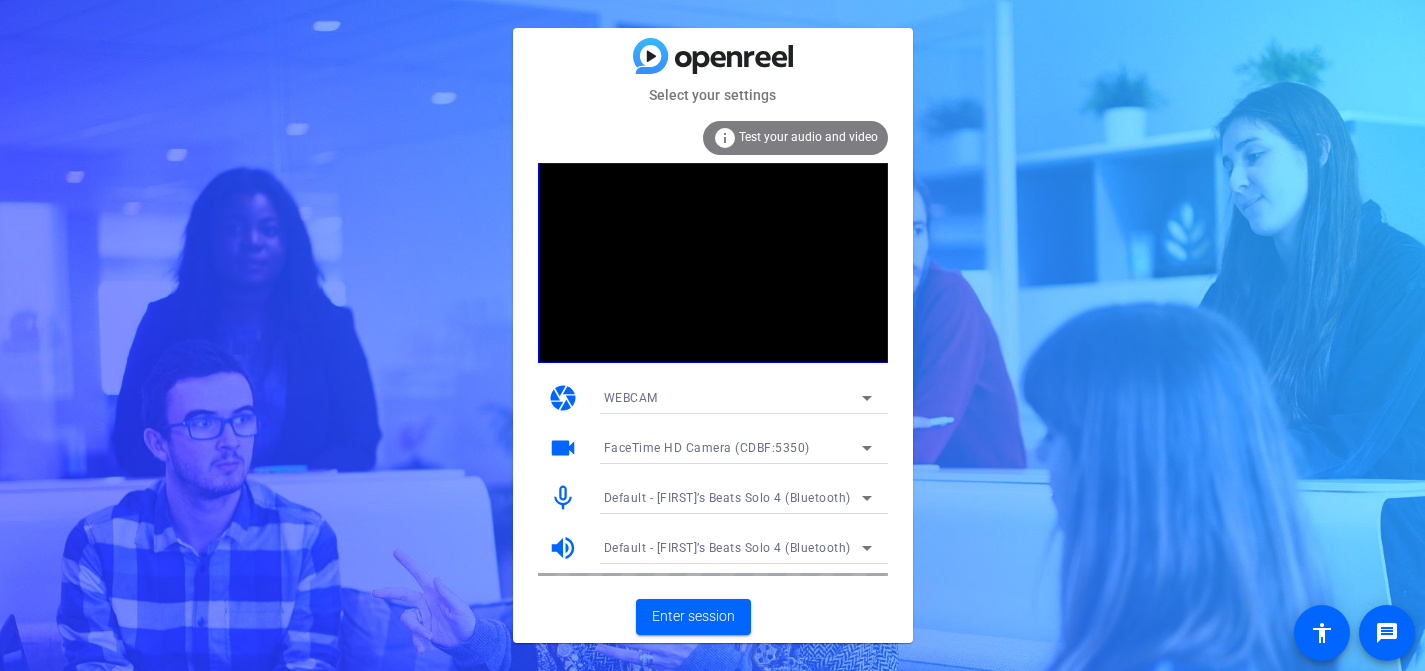 click on "info Test your audio and video" 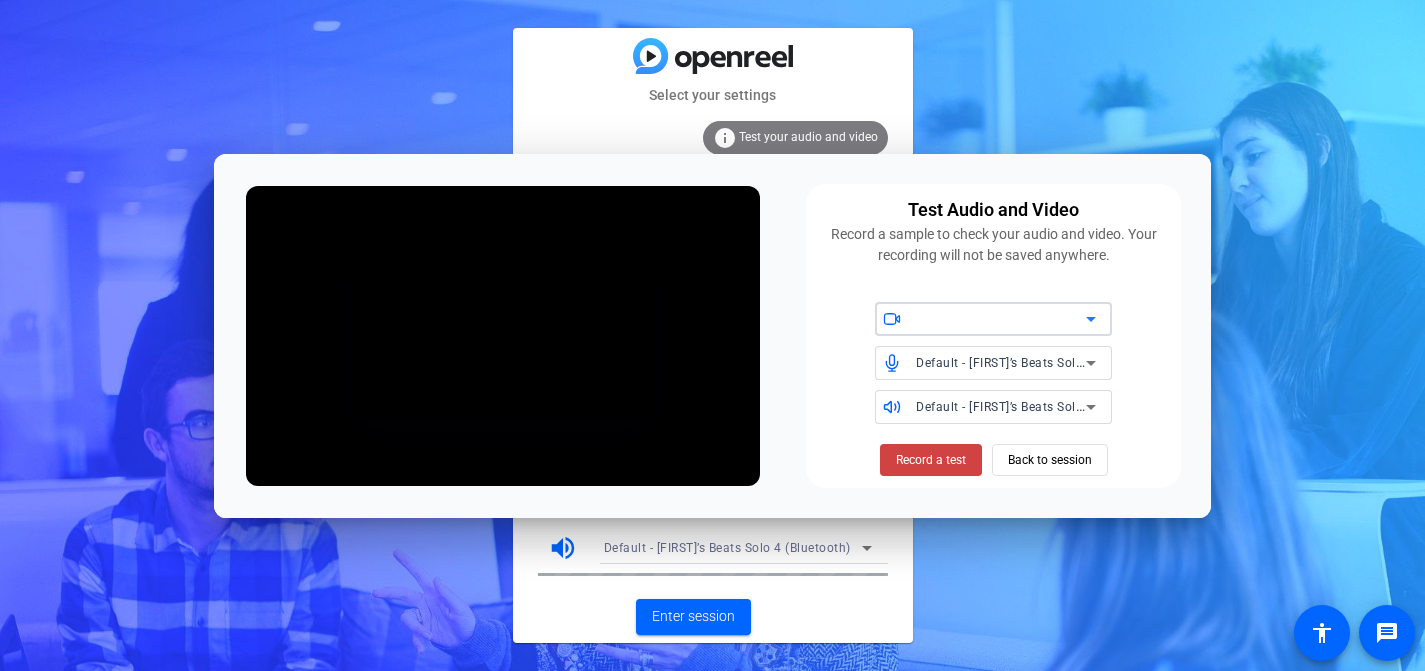 click at bounding box center (1001, 319) 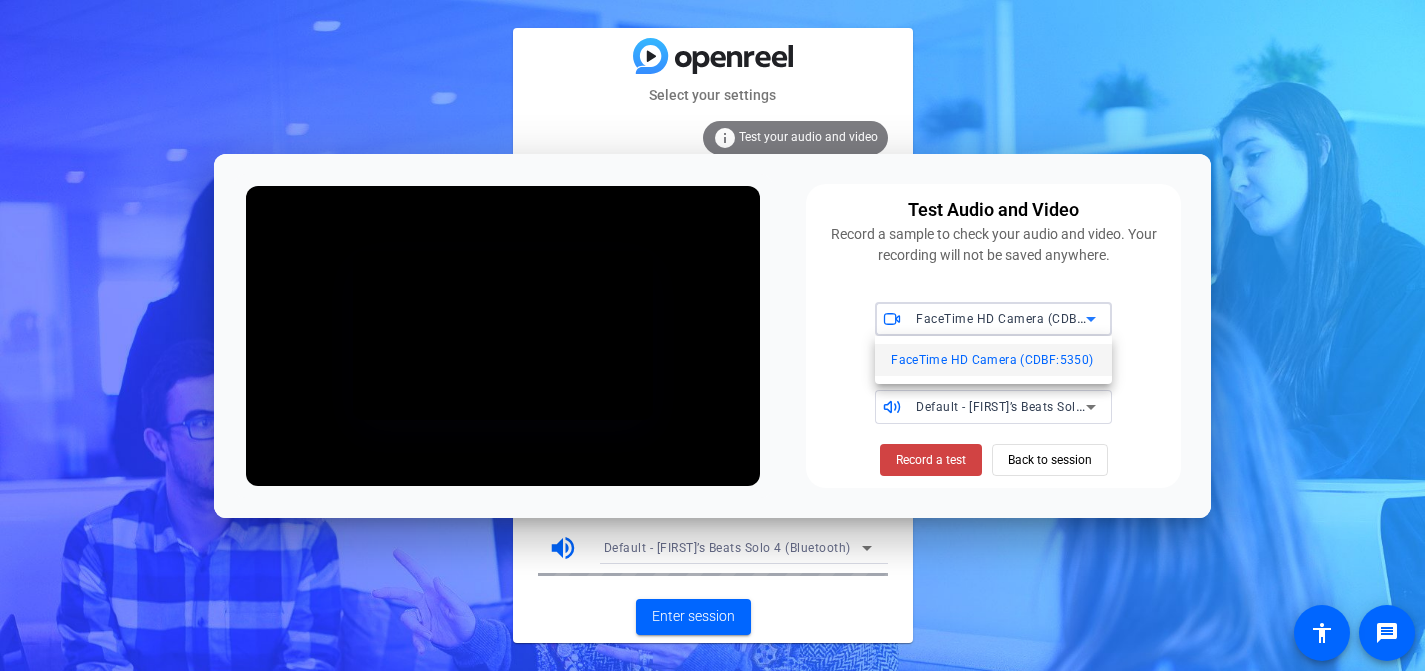 click at bounding box center [712, 335] 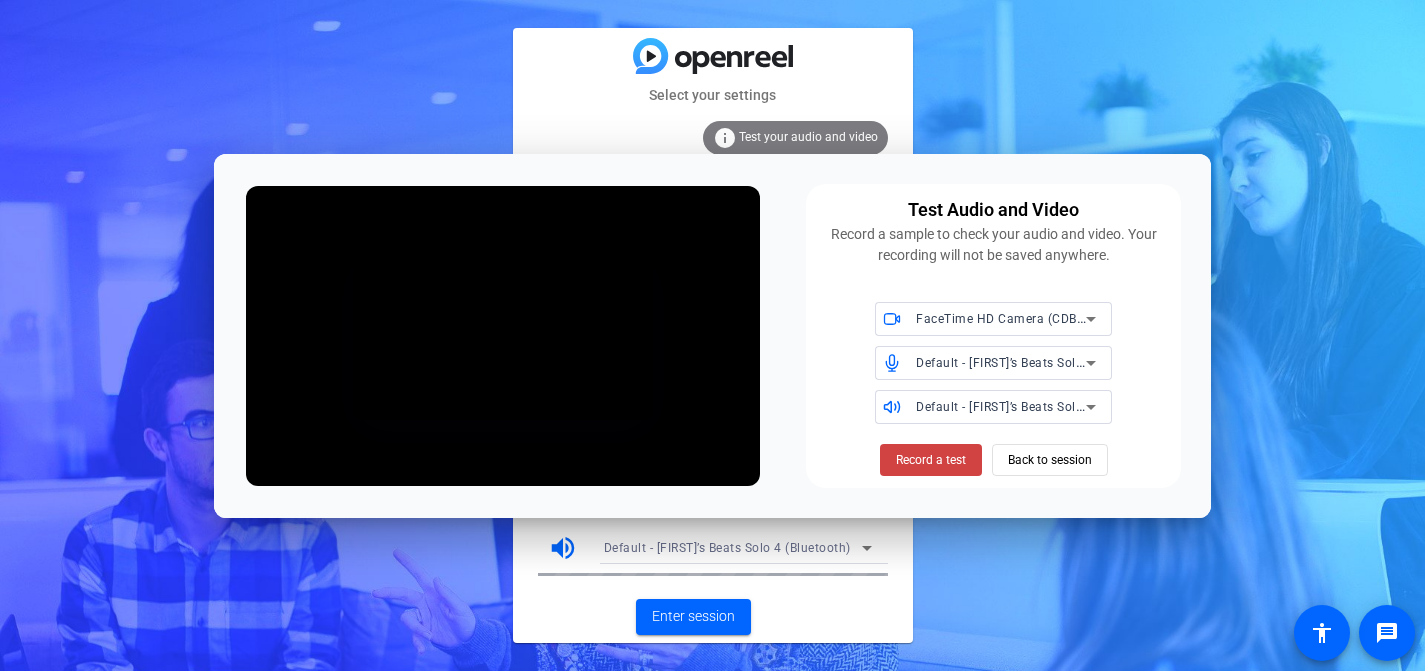 click on "Default - Mark’s Beats Solo 4 (Bluetooth)" at bounding box center (1039, 406) 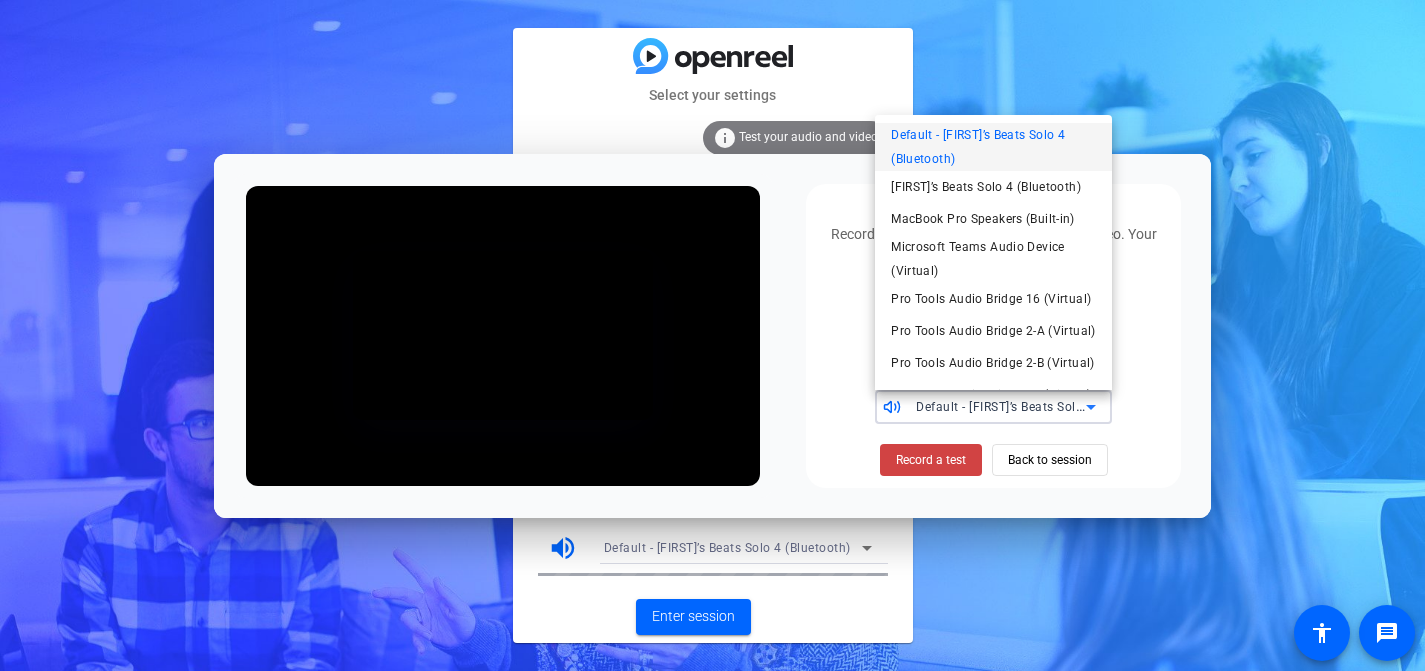 click at bounding box center [712, 335] 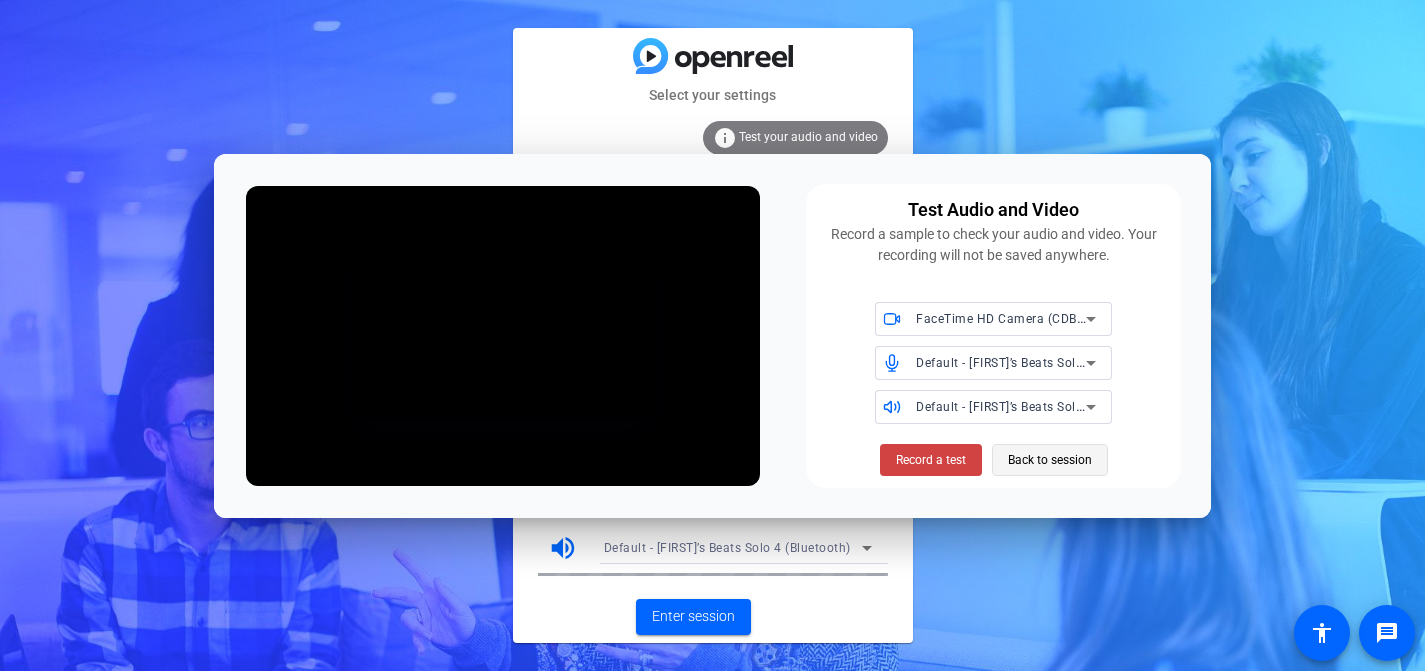 click on "Back to session" at bounding box center (1050, 460) 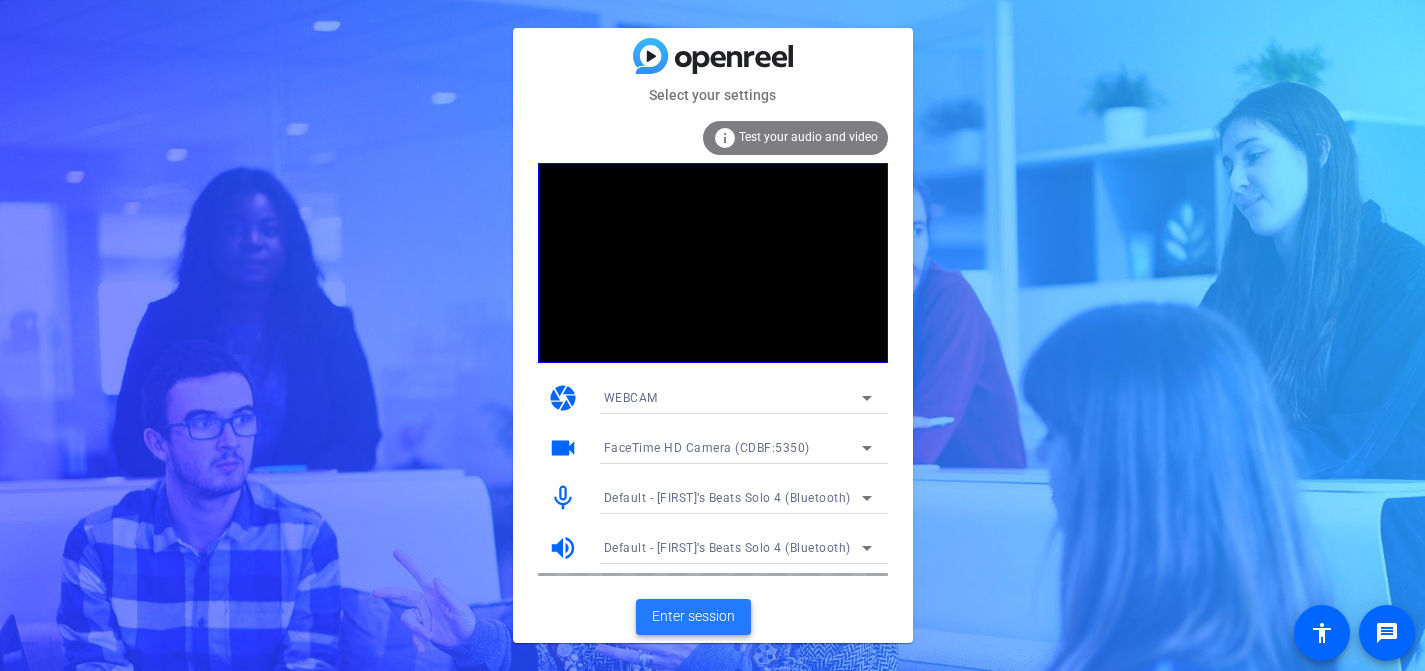 click 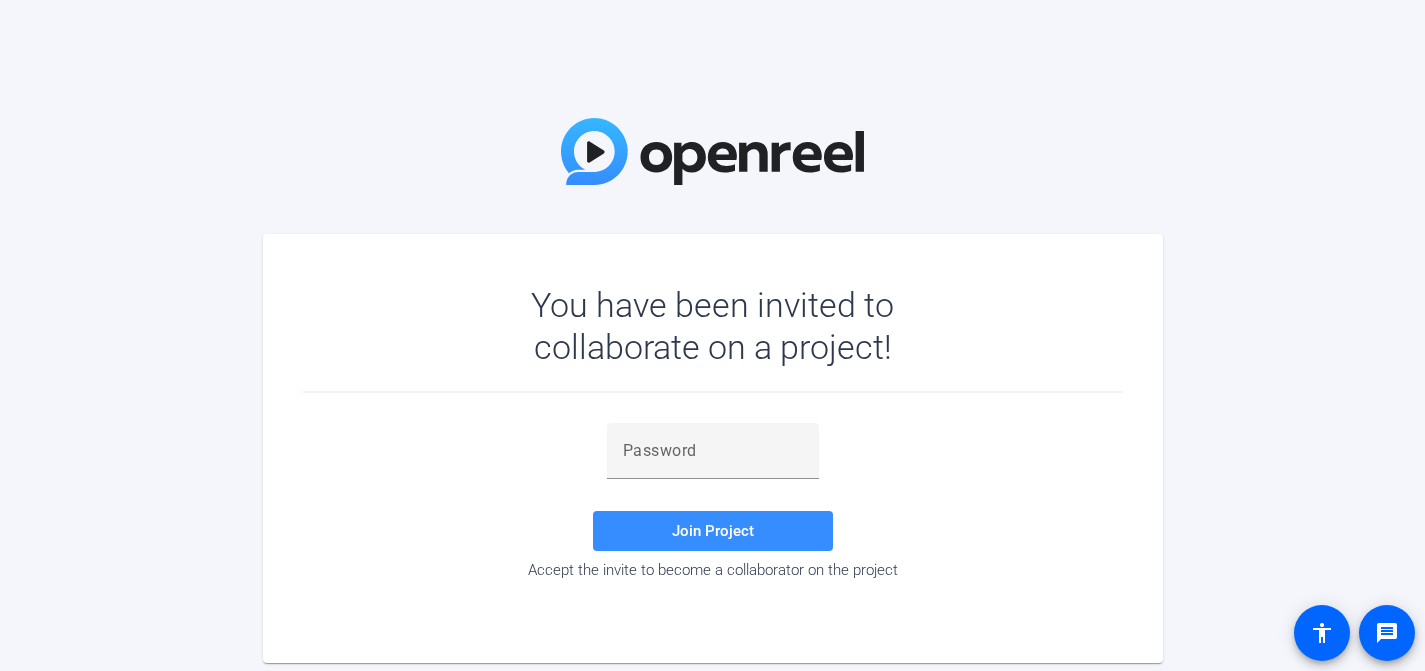 scroll, scrollTop: 0, scrollLeft: 0, axis: both 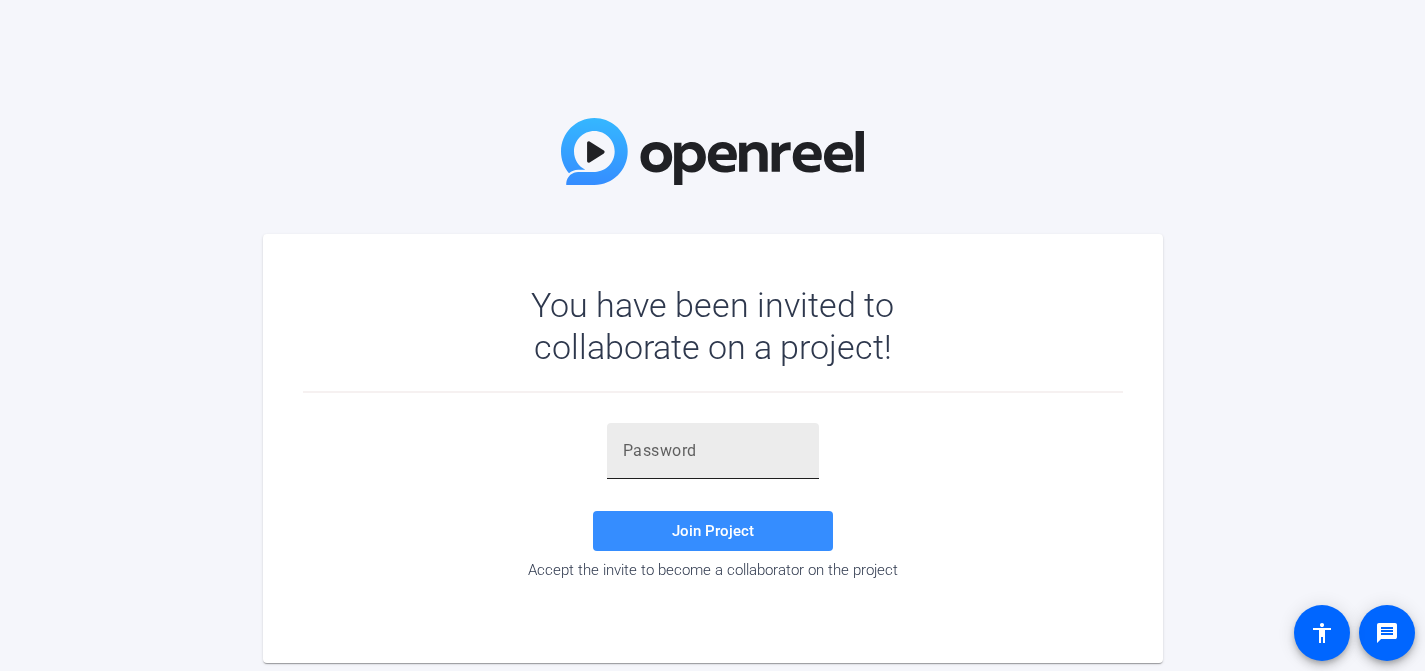 click at bounding box center [713, 451] 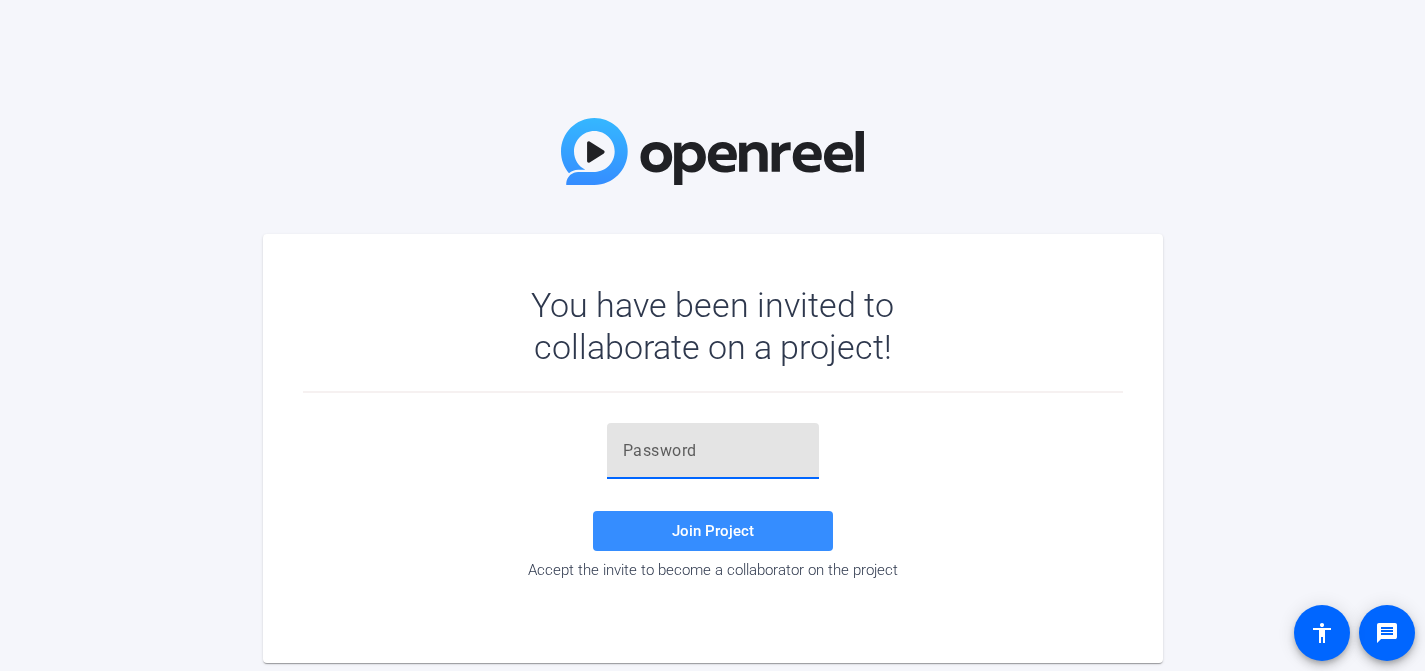 paste on "BmT'xj" 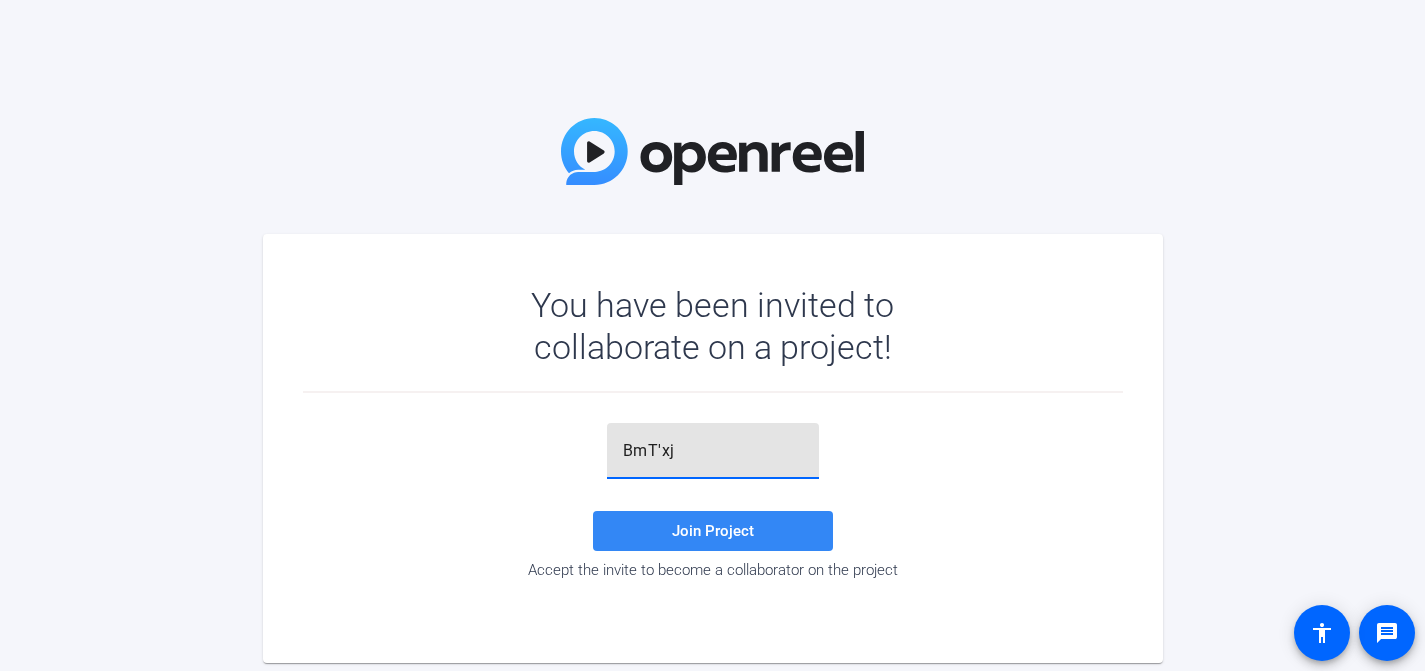 type on "BmT'xj" 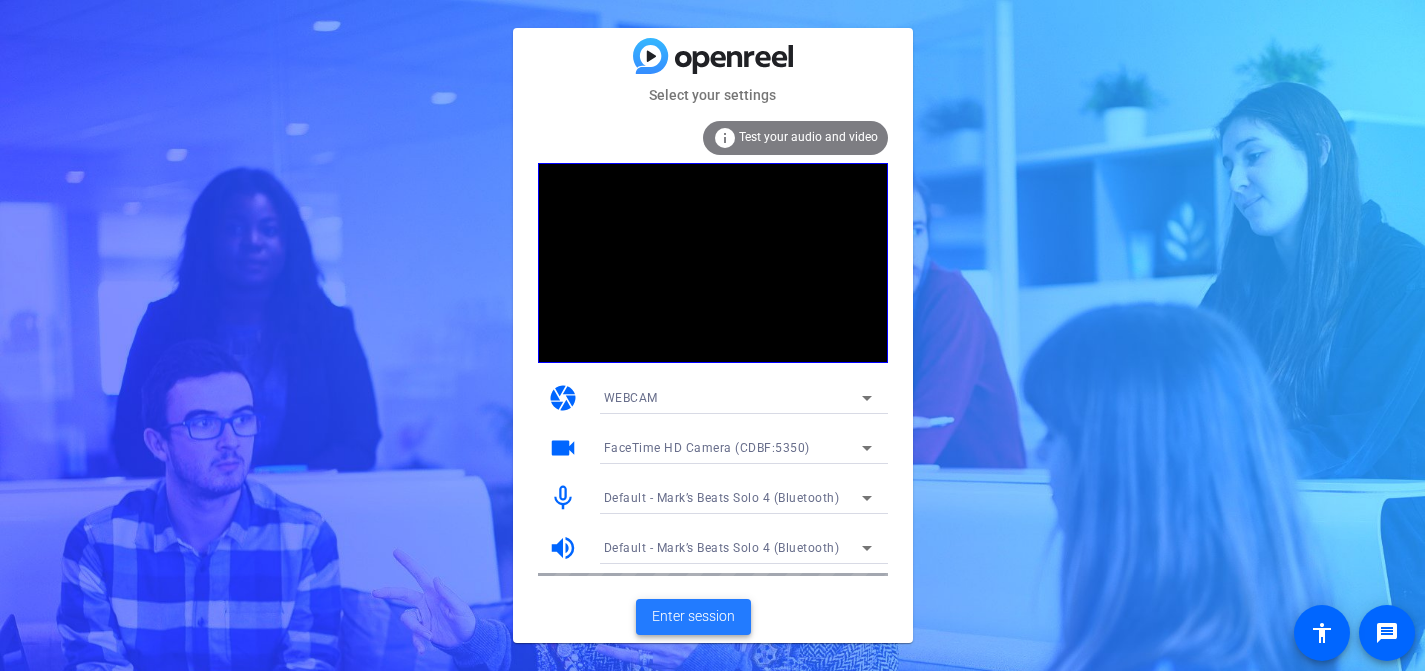 click on "Enter session" 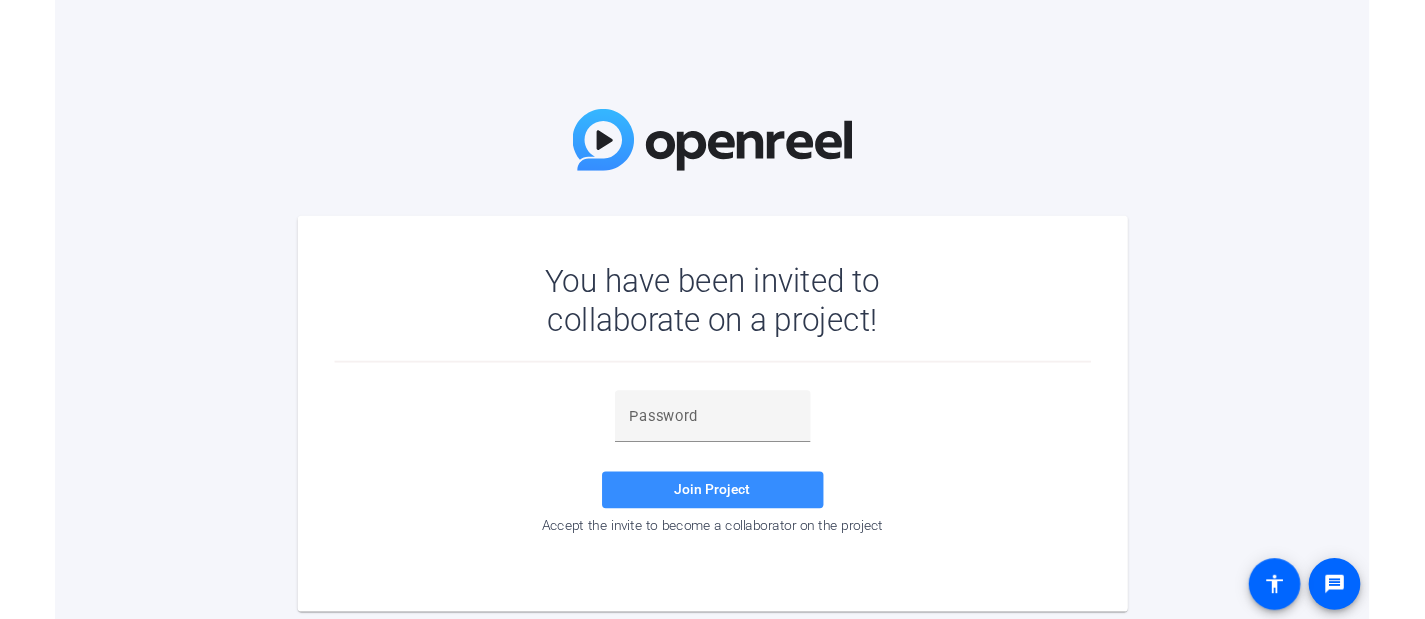 scroll, scrollTop: 0, scrollLeft: 0, axis: both 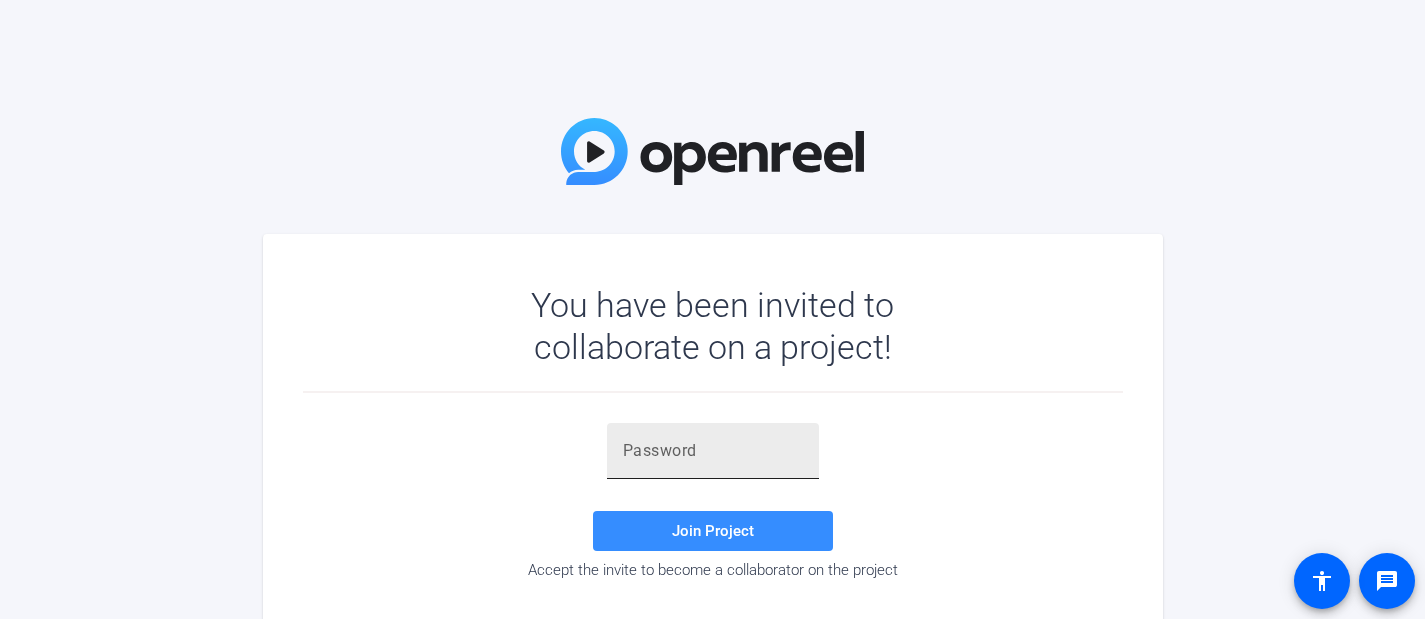 click at bounding box center (713, 451) 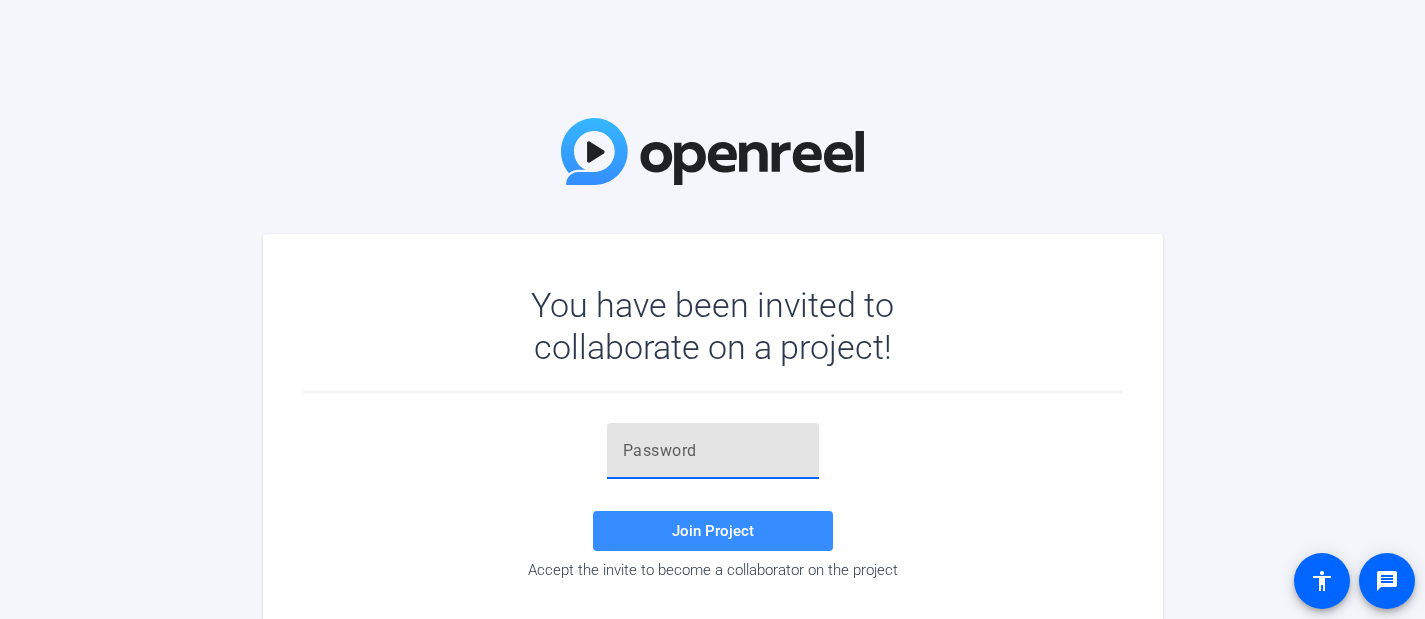 paste on "BmT'xj" 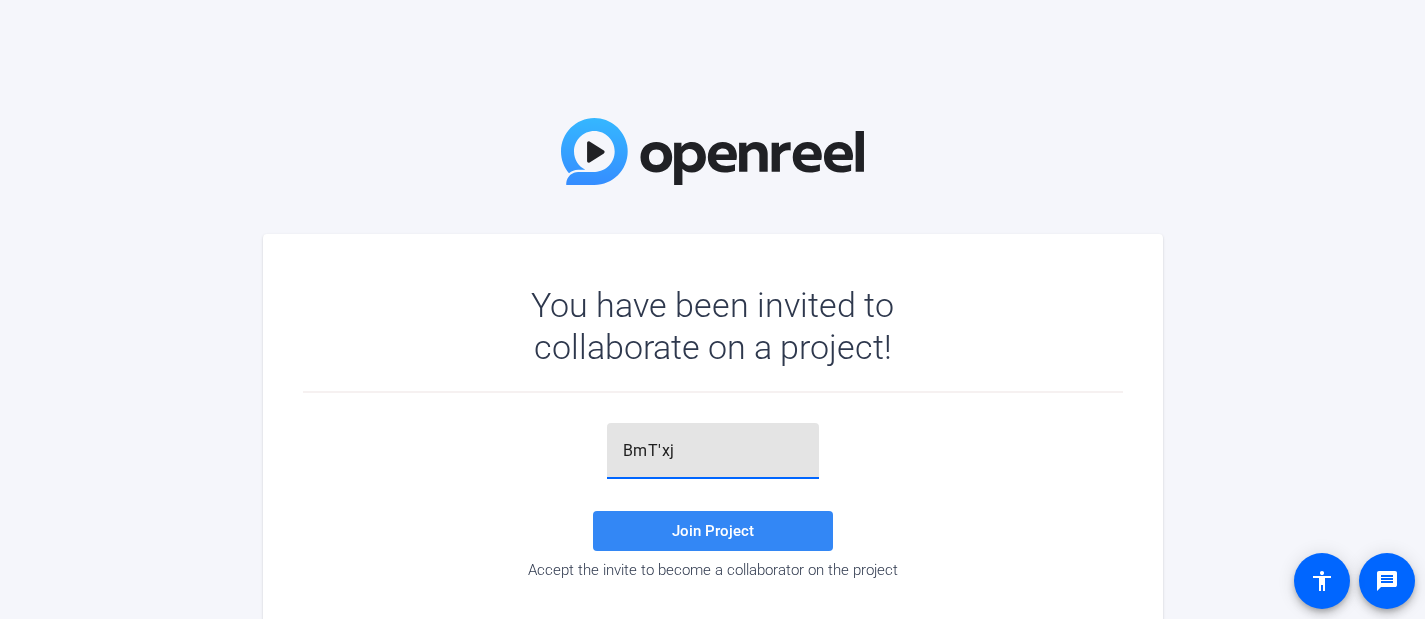 type on "BmT'xj" 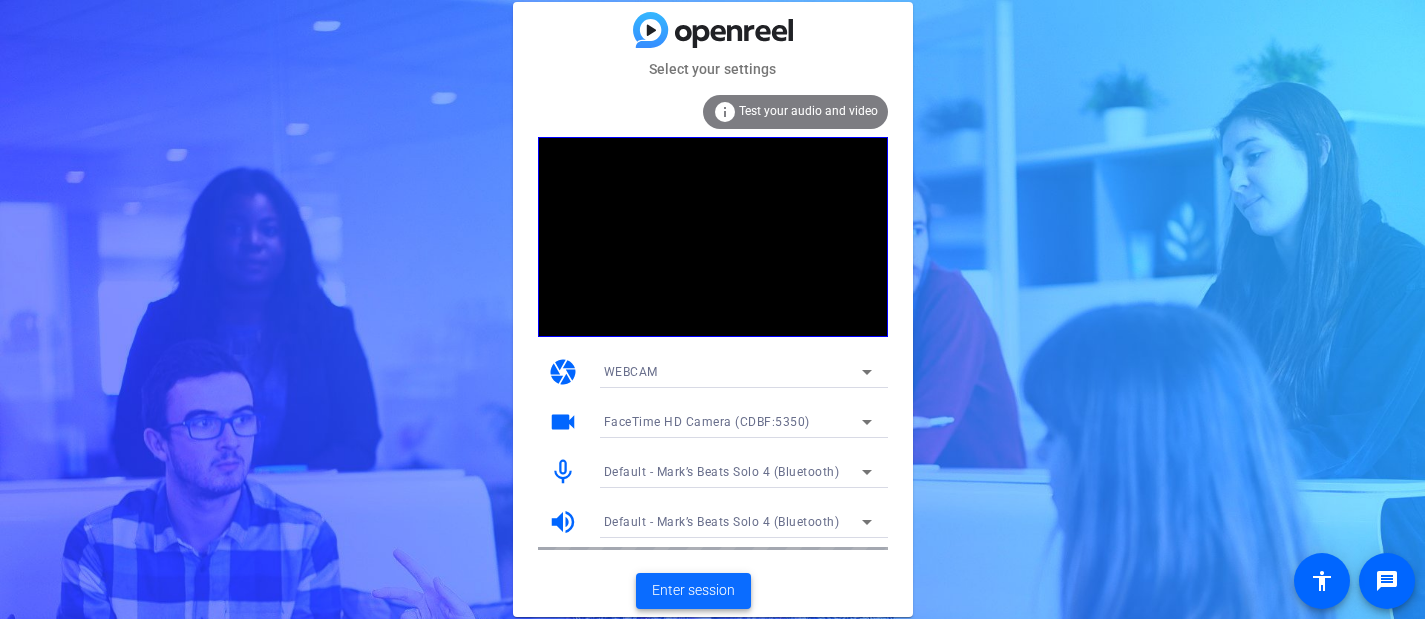 click on "Enter session" 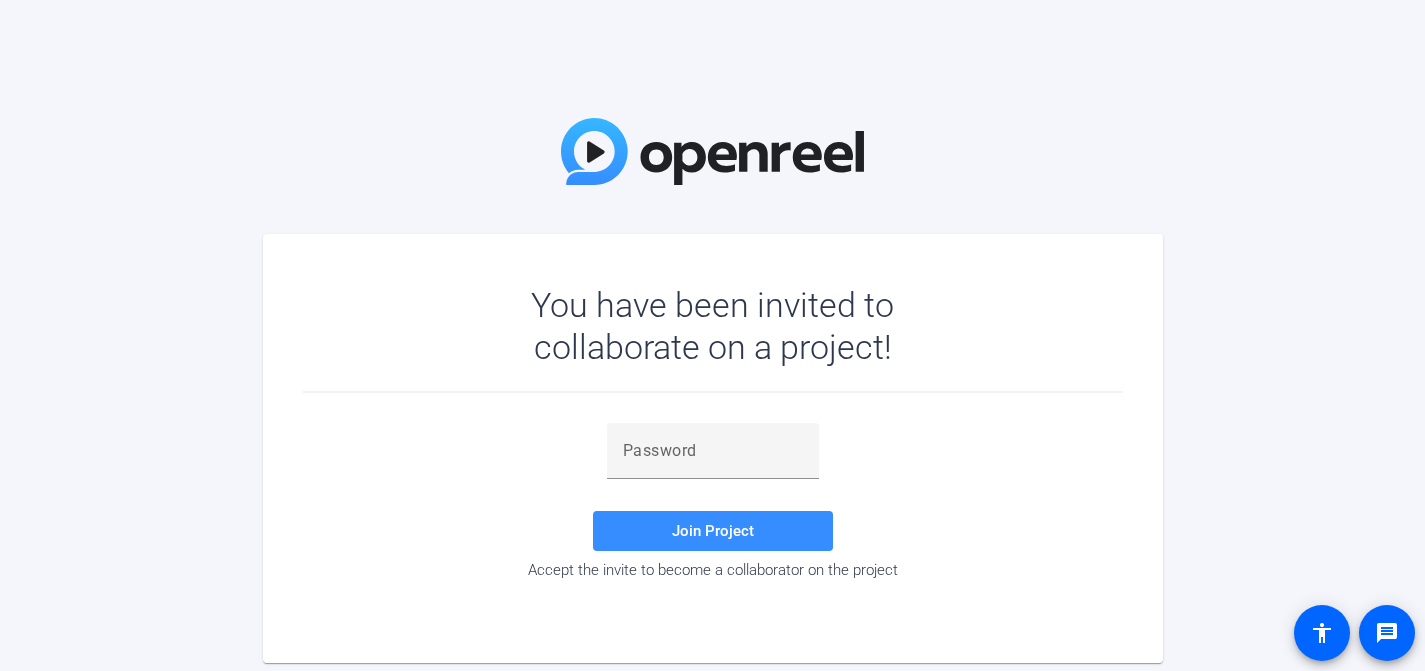 scroll, scrollTop: 0, scrollLeft: 0, axis: both 